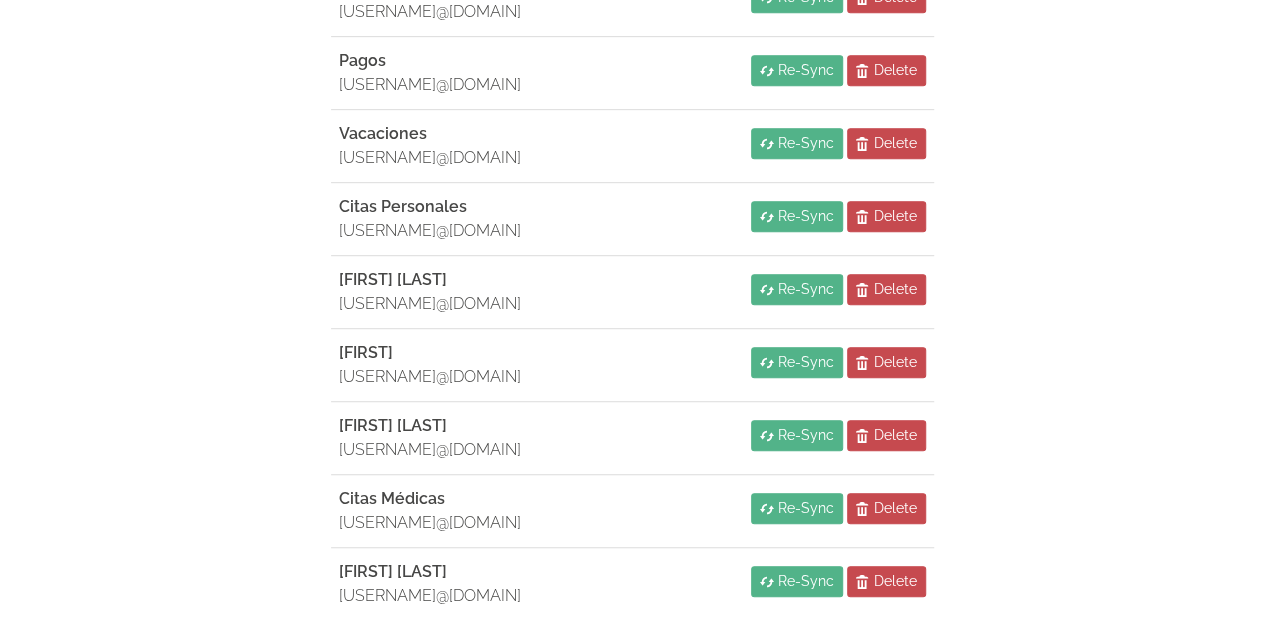 scroll, scrollTop: 635, scrollLeft: 0, axis: vertical 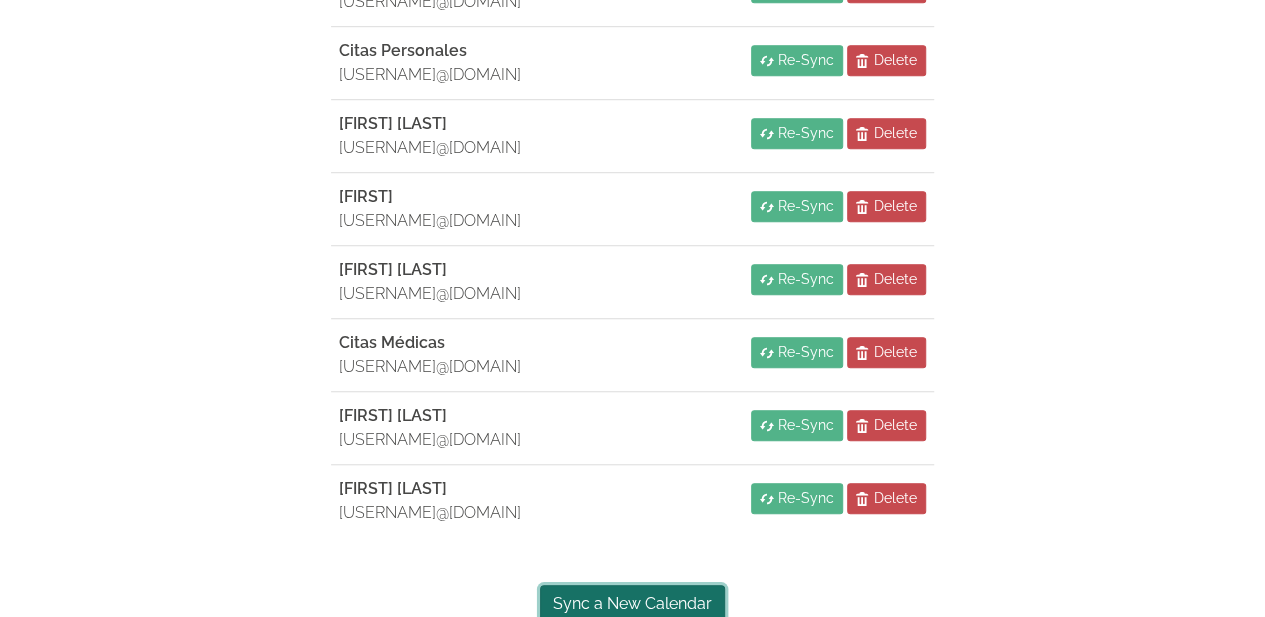 click on "Sync a New Calendar" at bounding box center [632, 604] 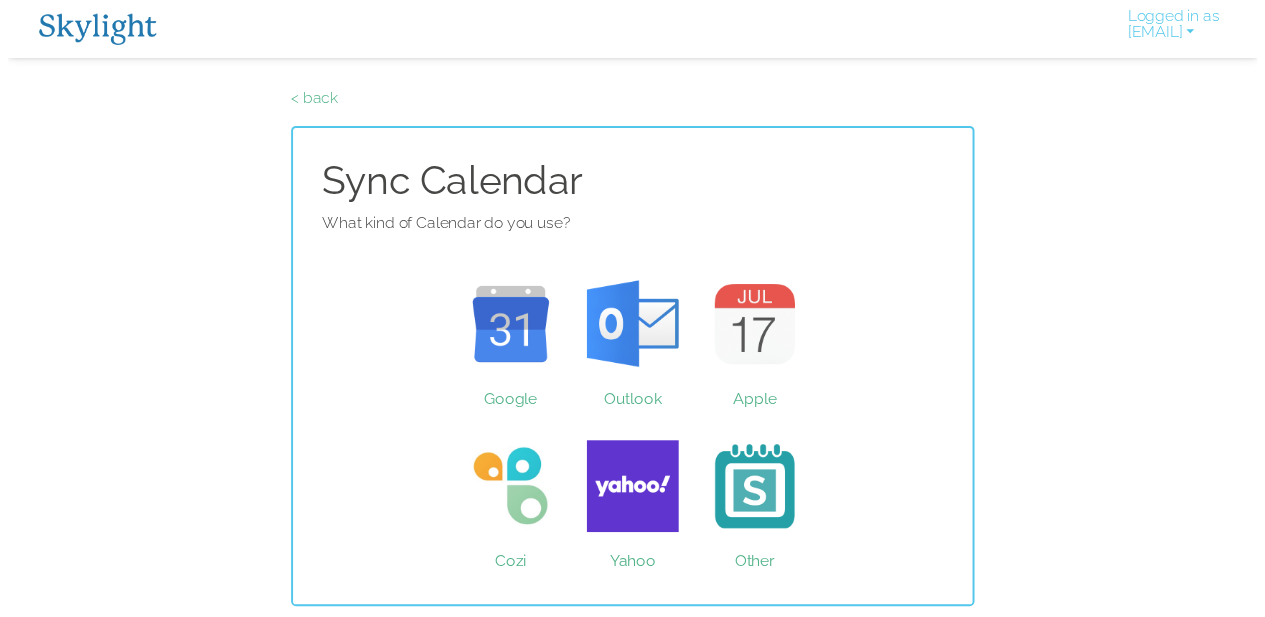 scroll, scrollTop: 0, scrollLeft: 0, axis: both 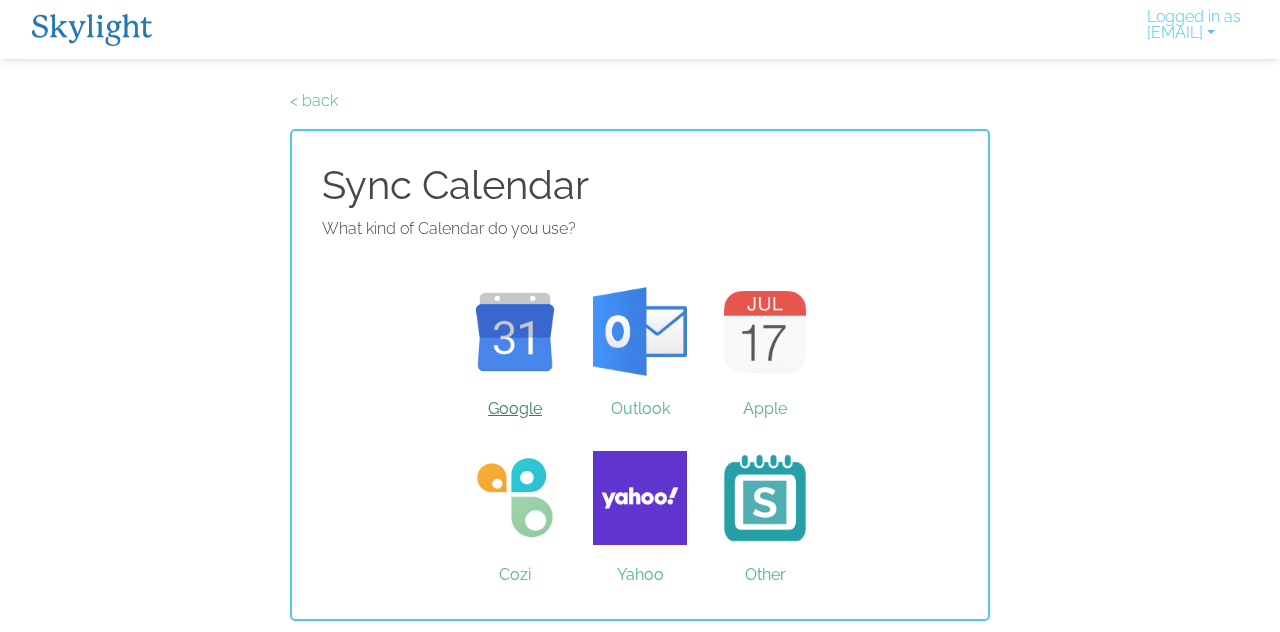 click on "Google" at bounding box center [515, 332] 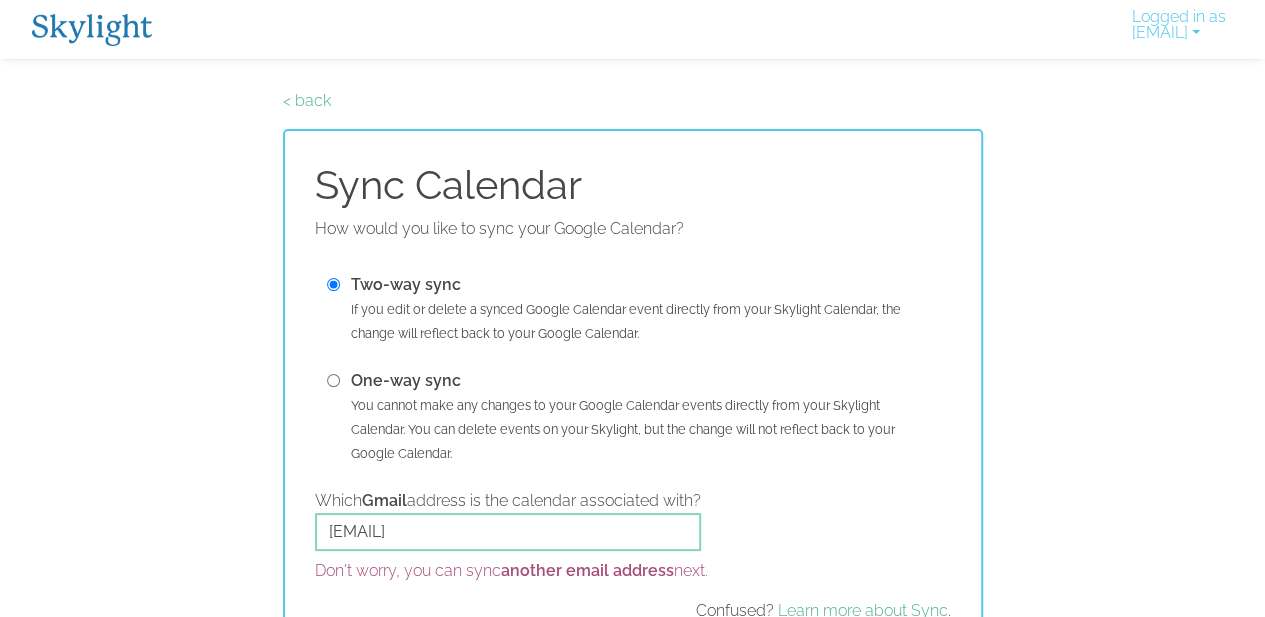 scroll, scrollTop: 115, scrollLeft: 0, axis: vertical 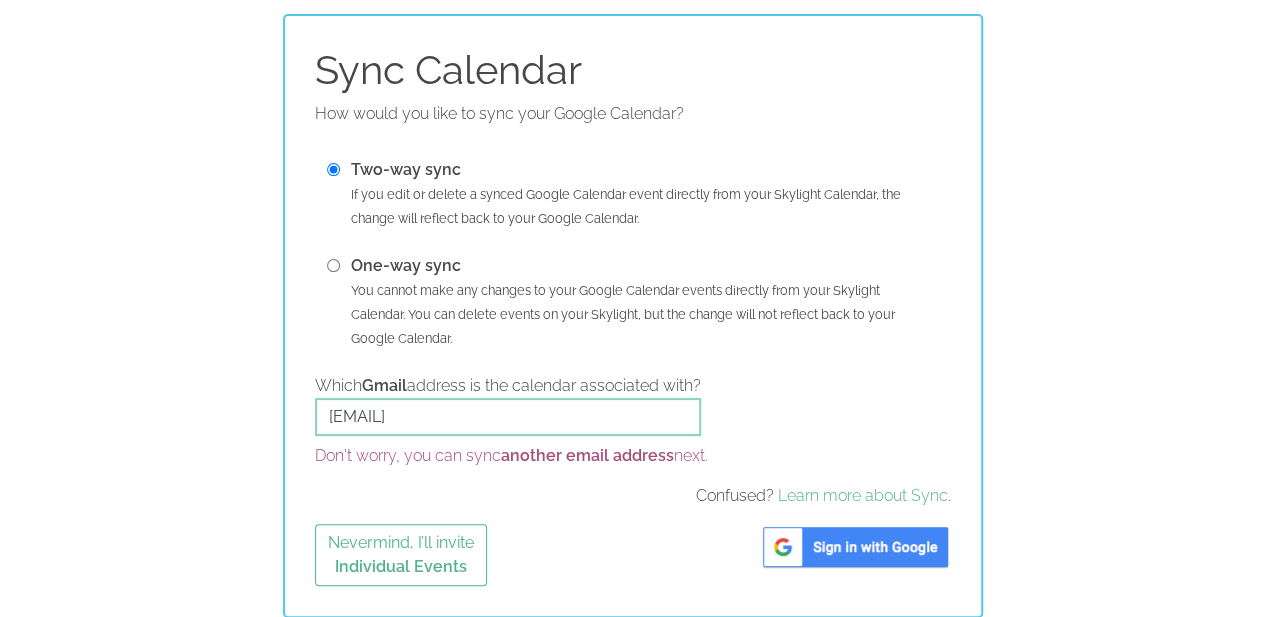 click at bounding box center [855, 547] 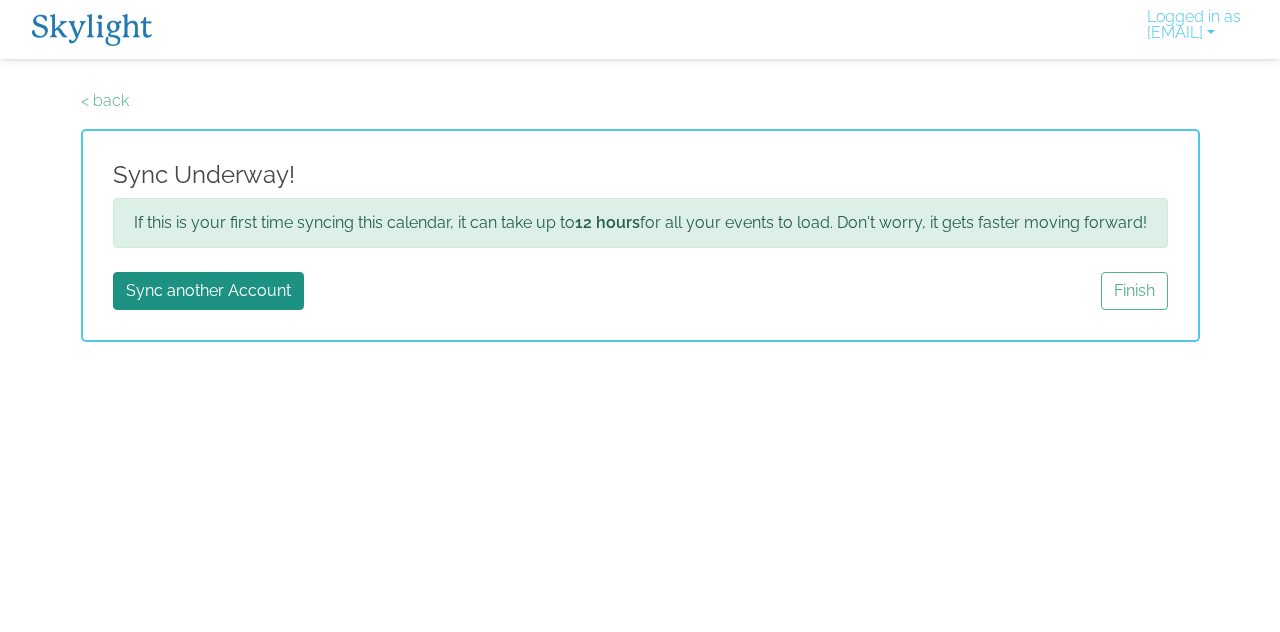 scroll, scrollTop: 0, scrollLeft: 0, axis: both 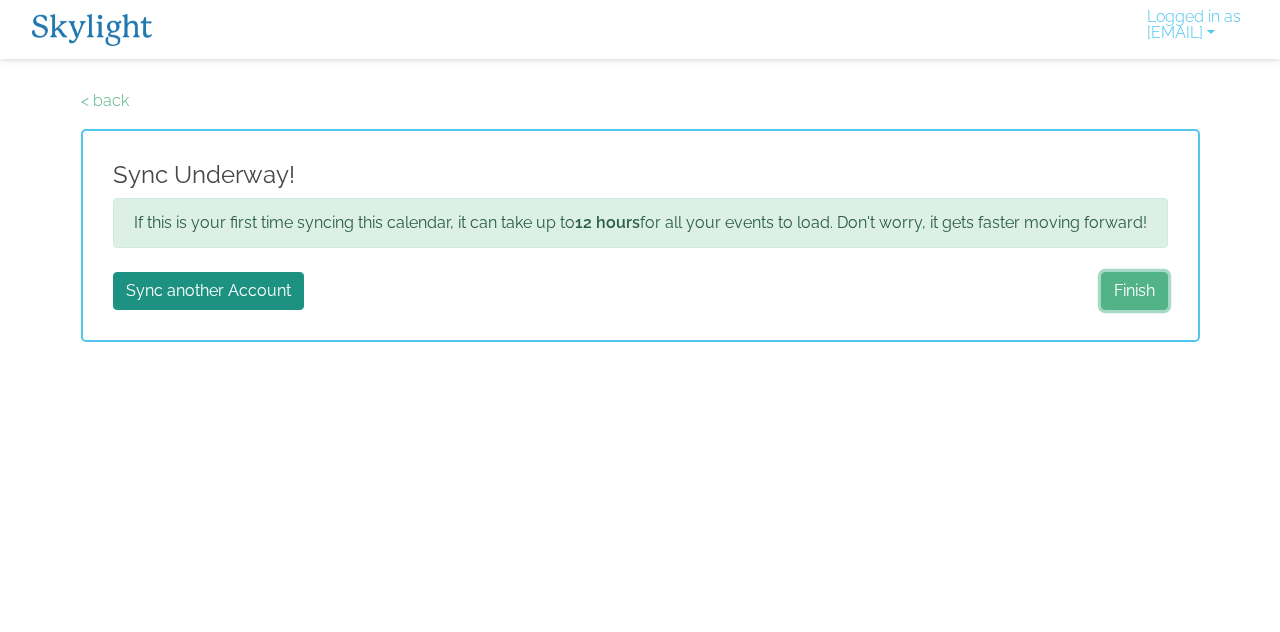 click on "Finish" at bounding box center [1134, 291] 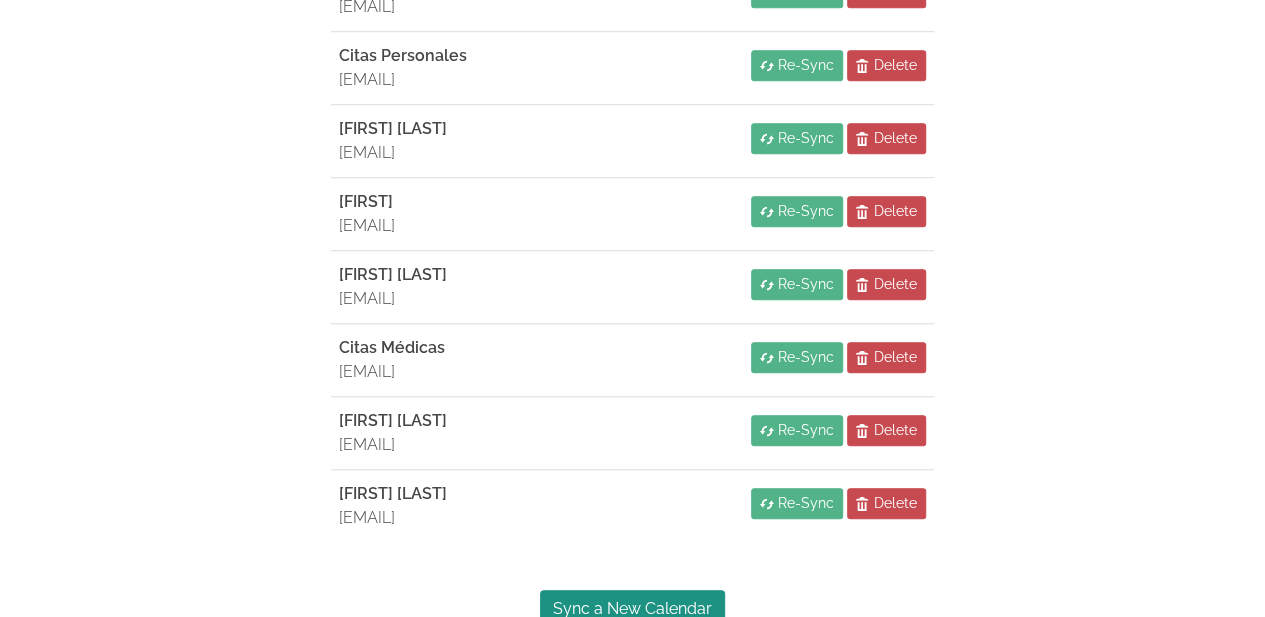 scroll, scrollTop: 708, scrollLeft: 0, axis: vertical 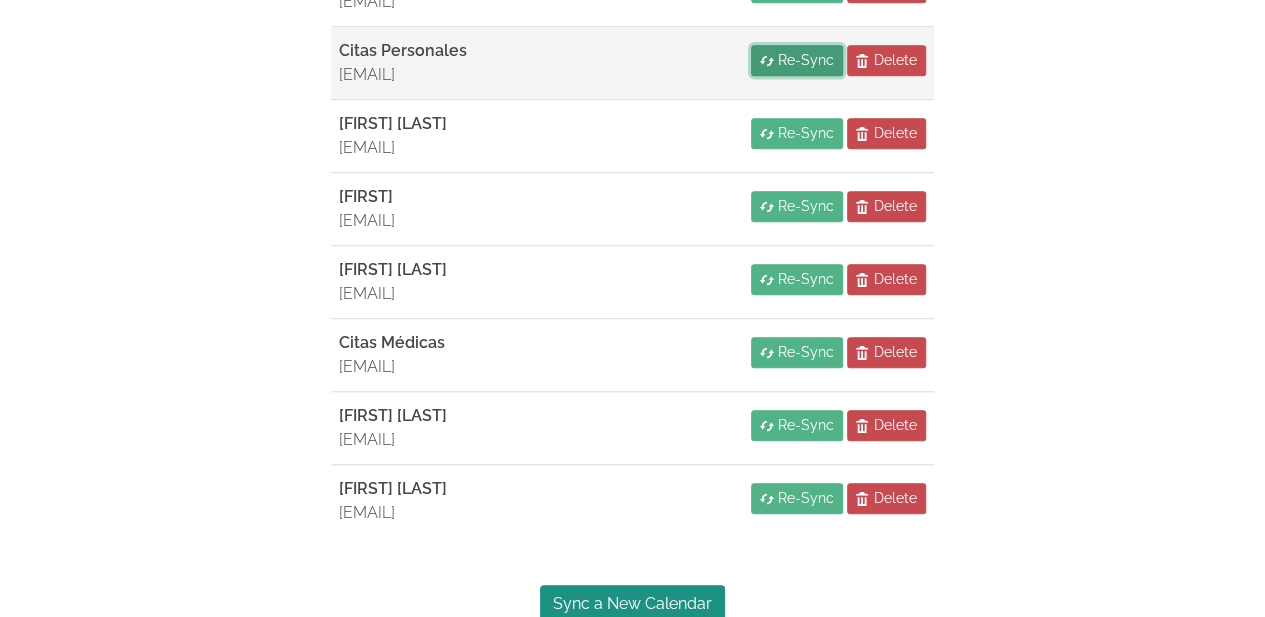 click on "Re-Sync" at bounding box center [806, 60] 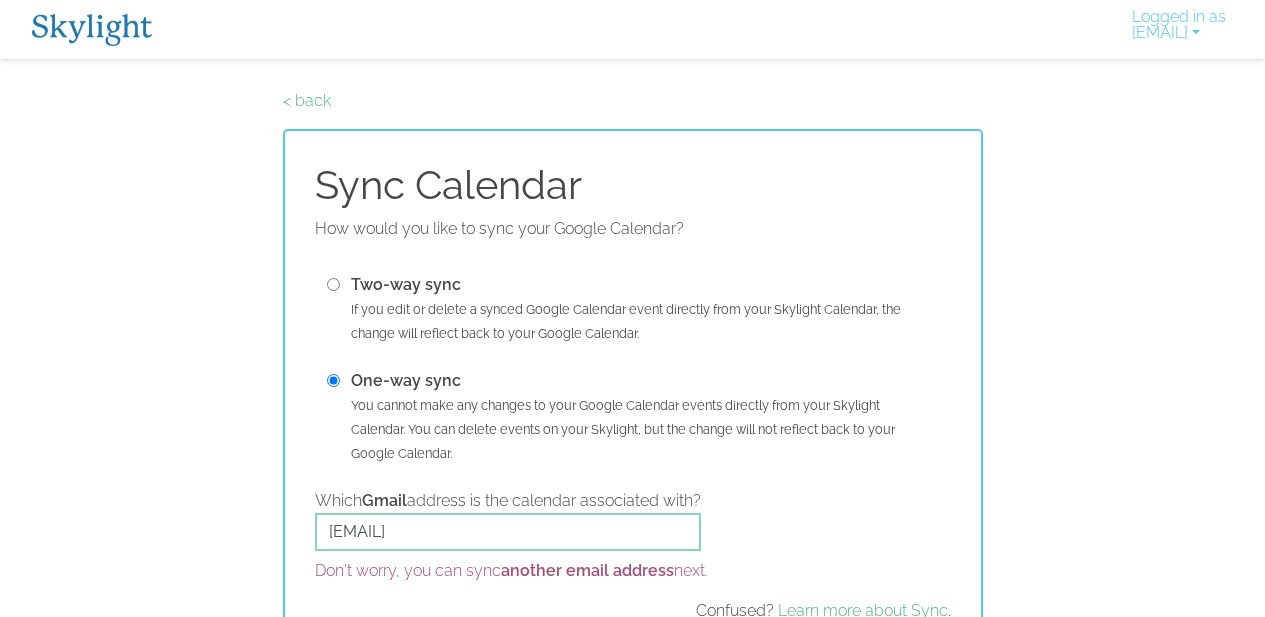 scroll, scrollTop: 0, scrollLeft: 0, axis: both 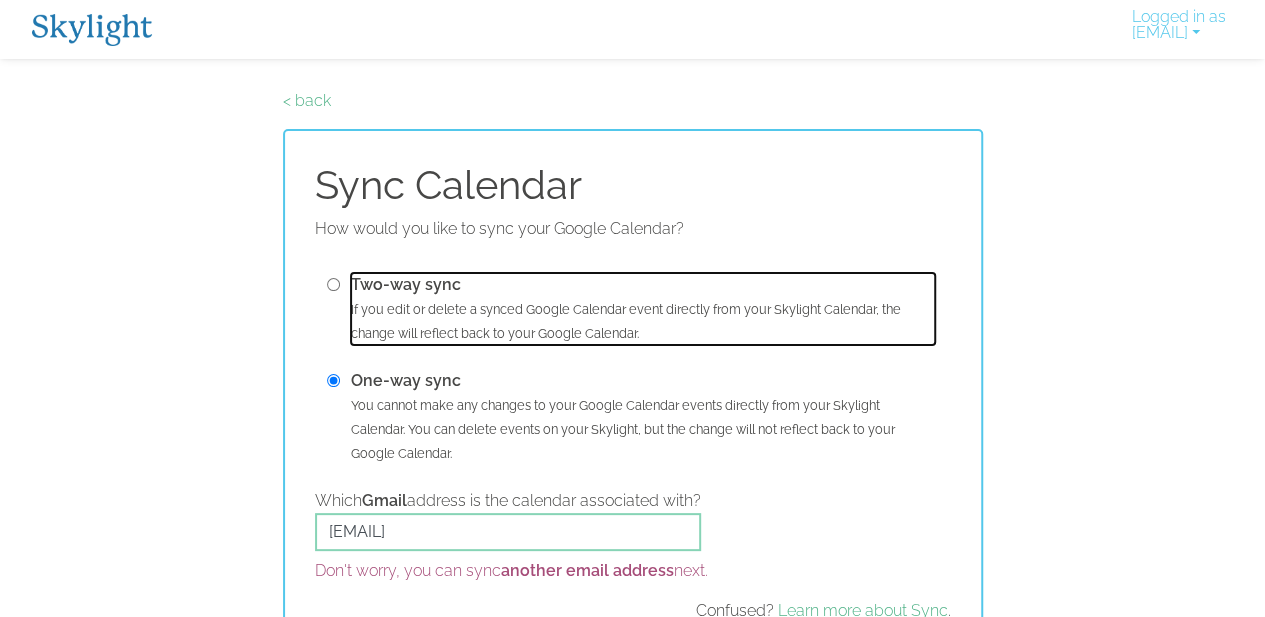 click on "Two-way sync" at bounding box center (406, 284) 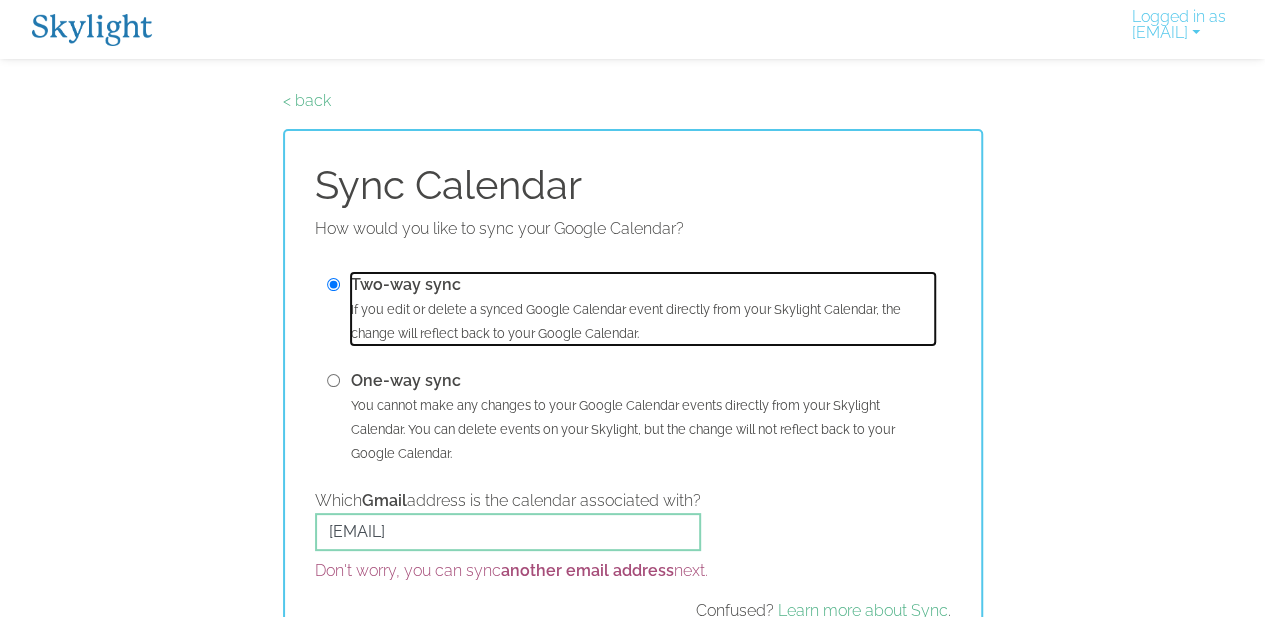 scroll, scrollTop: 115, scrollLeft: 0, axis: vertical 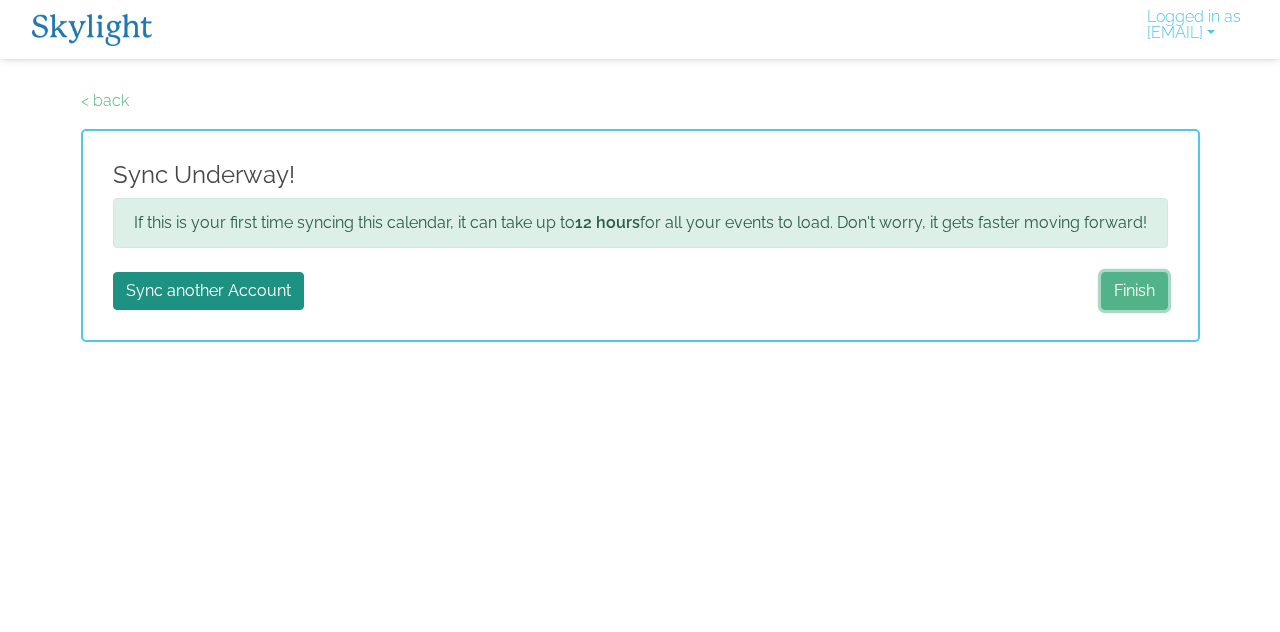 click on "Finish" at bounding box center (1134, 291) 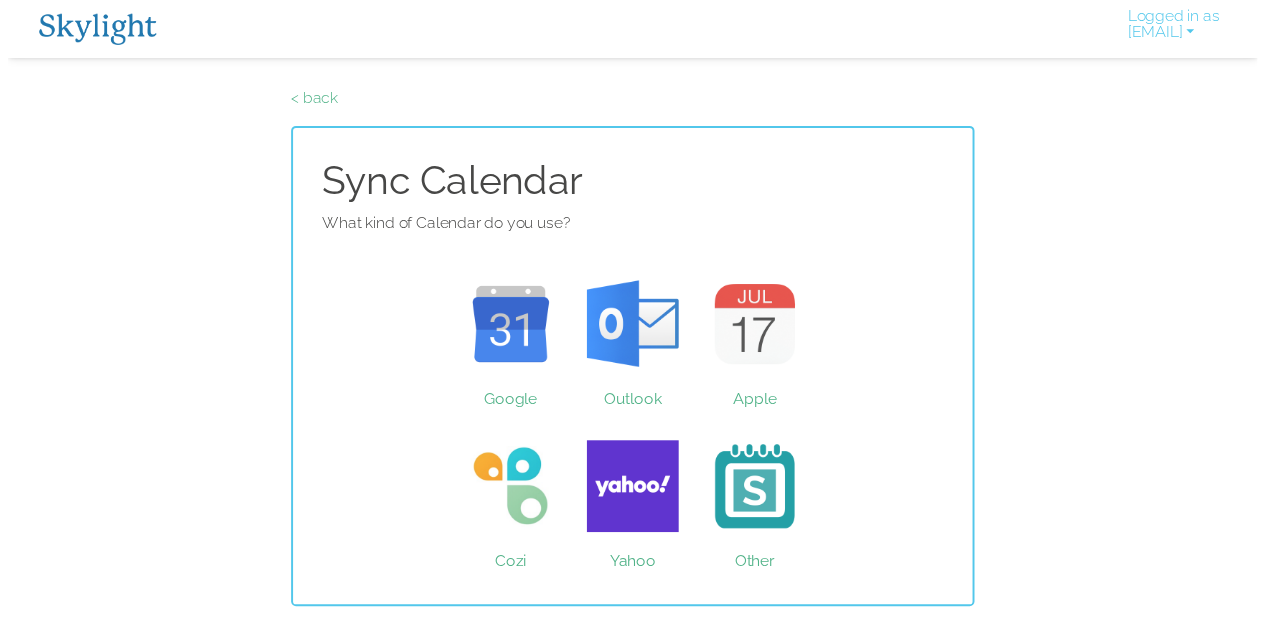 scroll, scrollTop: 0, scrollLeft: 0, axis: both 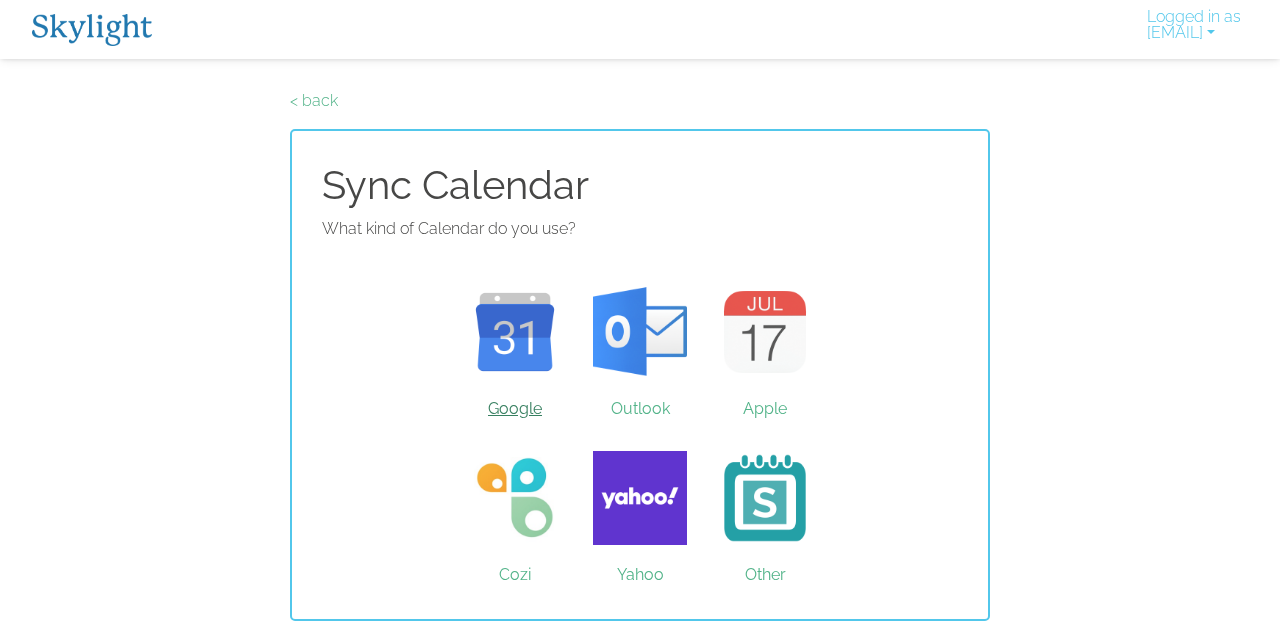 click on "Google" at bounding box center [515, 332] 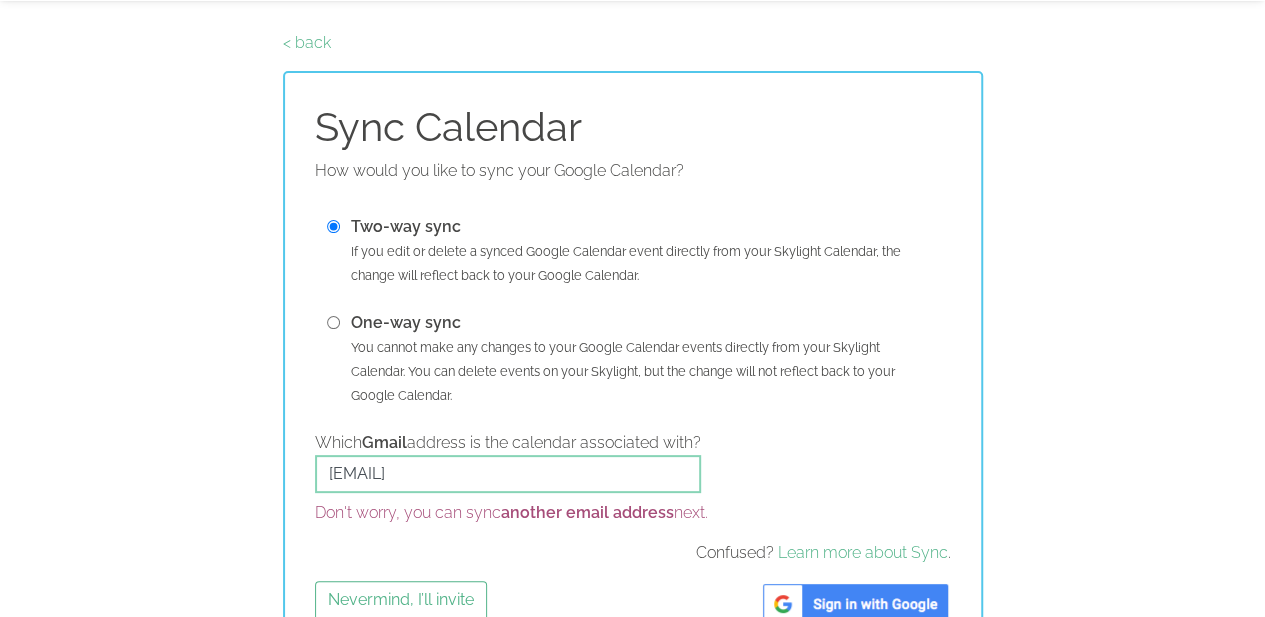 scroll, scrollTop: 115, scrollLeft: 0, axis: vertical 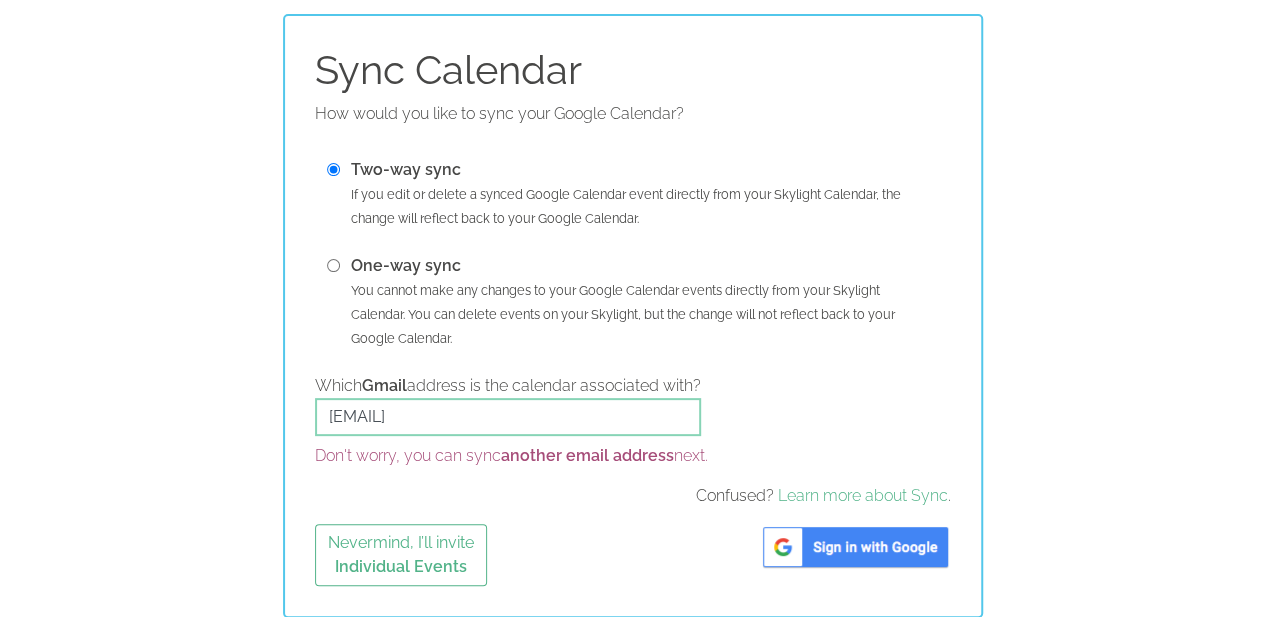 click at bounding box center (855, 547) 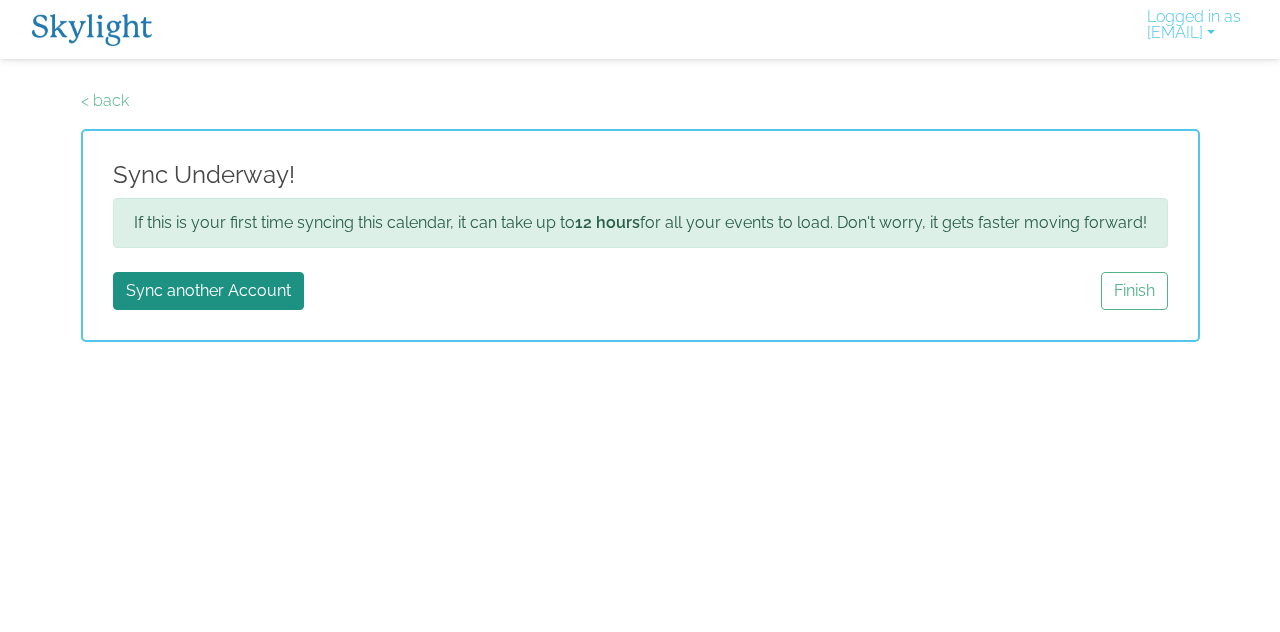 scroll, scrollTop: 0, scrollLeft: 0, axis: both 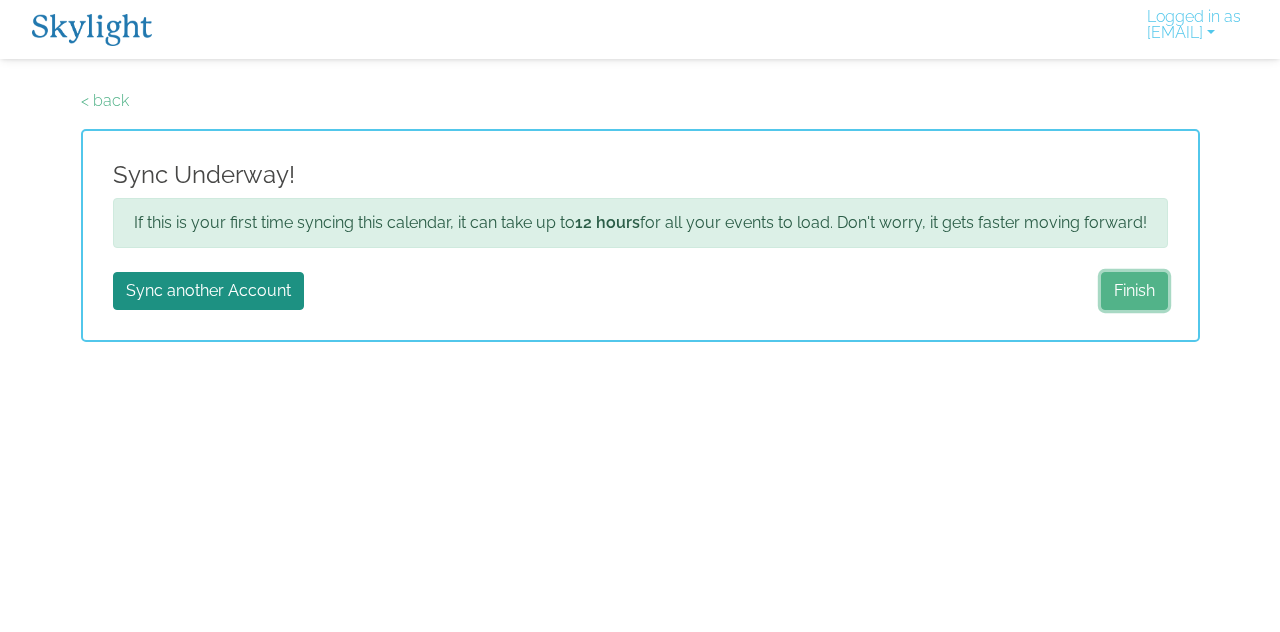 click on "Finish" at bounding box center (1134, 291) 